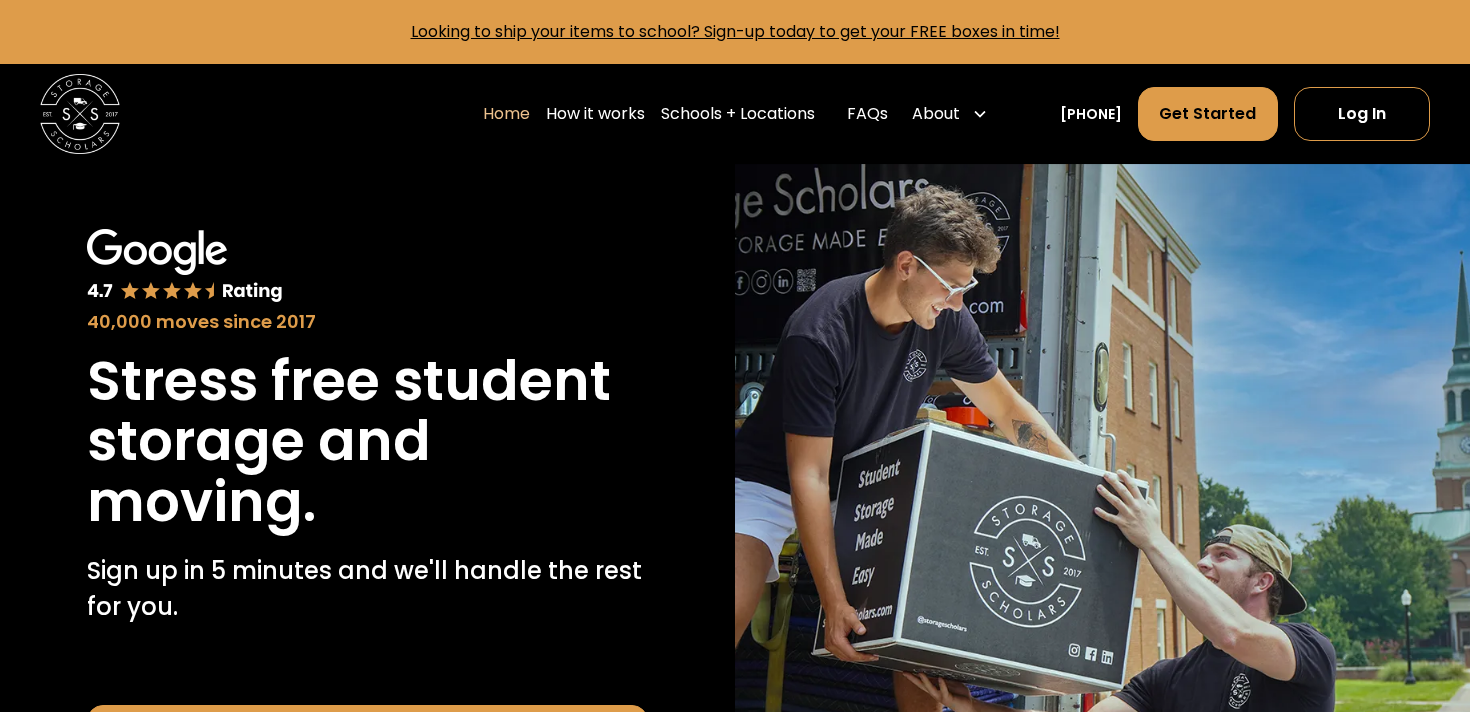 scroll, scrollTop: 0, scrollLeft: 0, axis: both 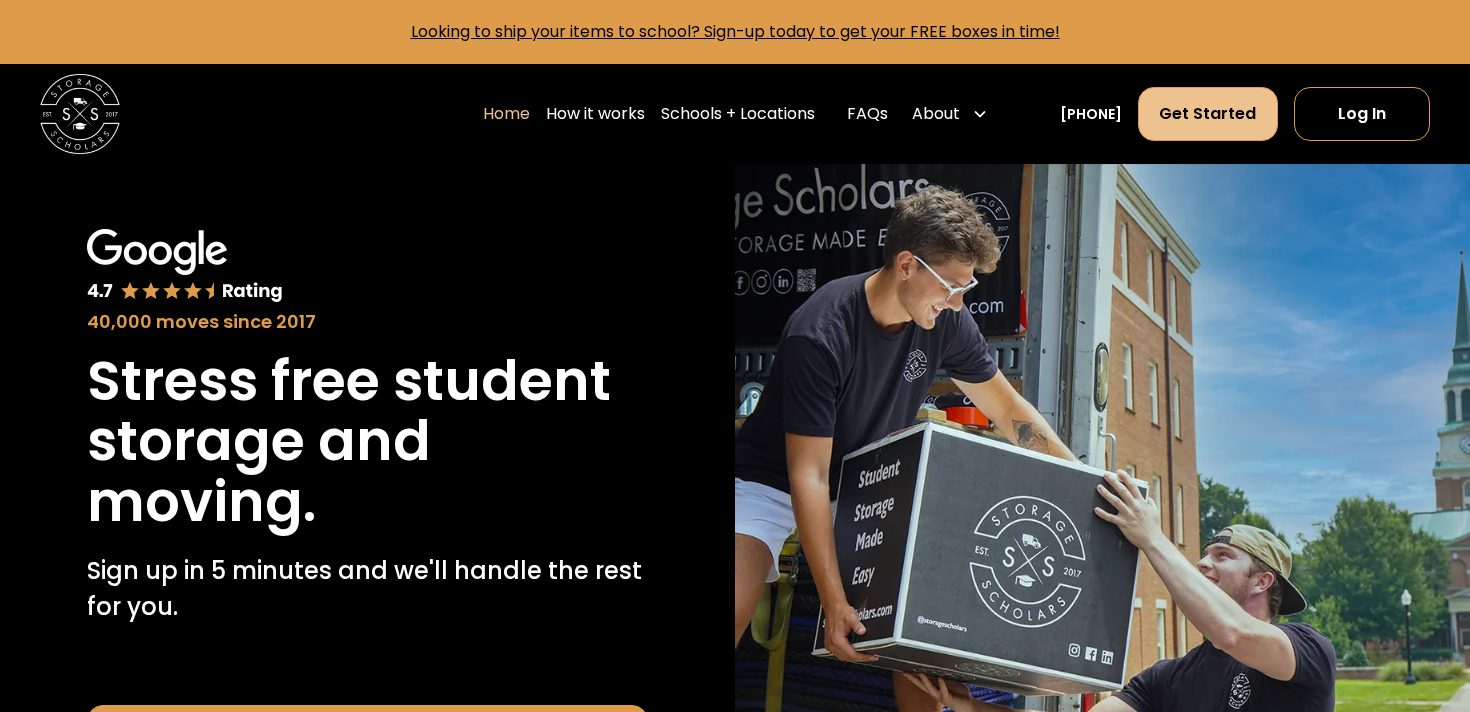 click on "Get Started" at bounding box center [1207, 114] 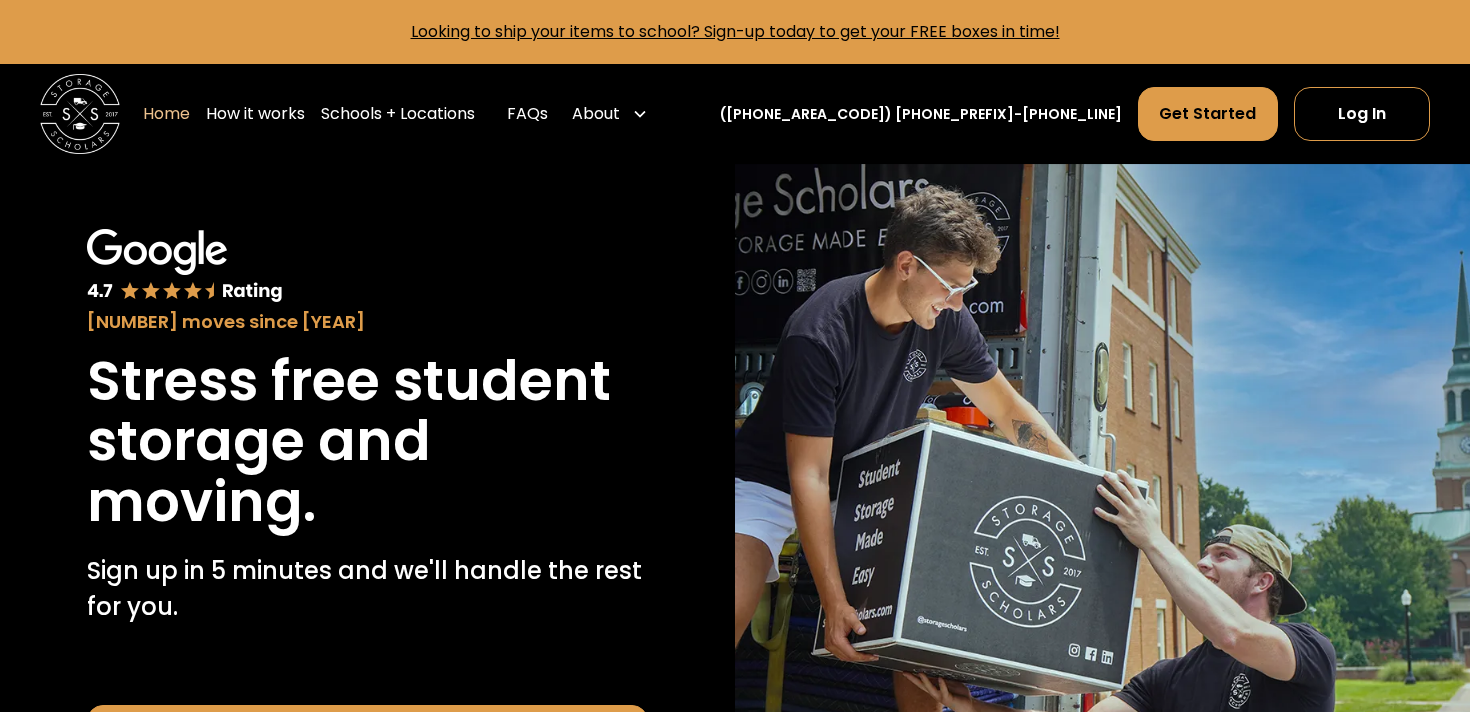 scroll, scrollTop: 0, scrollLeft: 0, axis: both 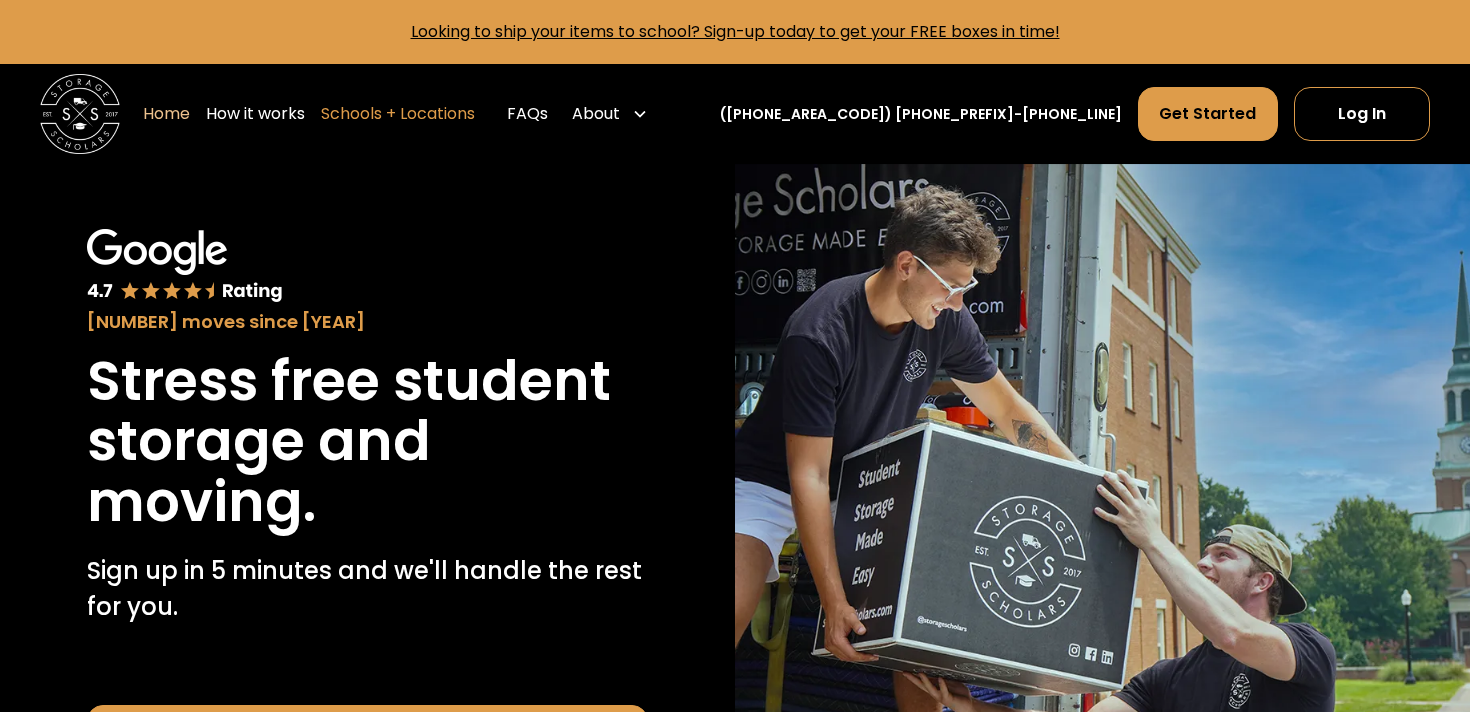 click on "Schools + Locations" at bounding box center (398, 114) 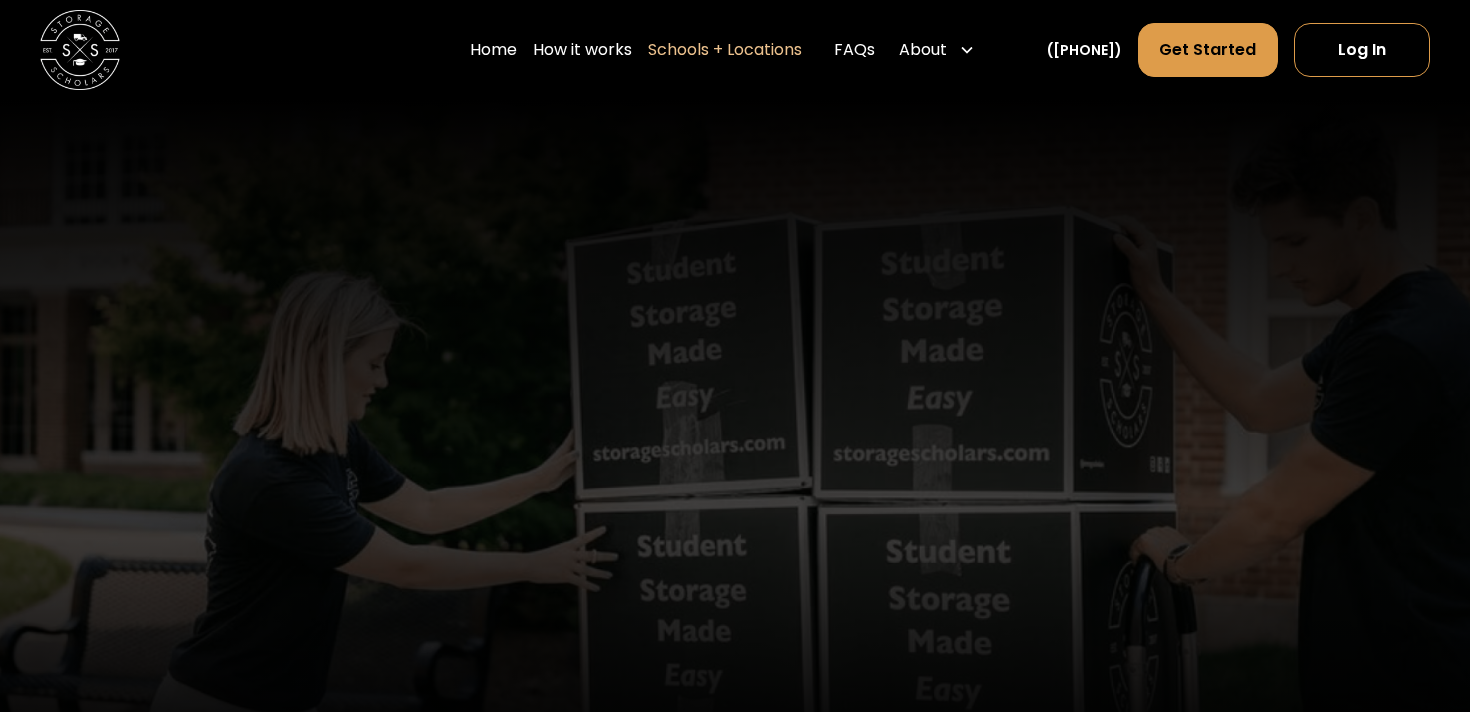 scroll, scrollTop: 0, scrollLeft: 0, axis: both 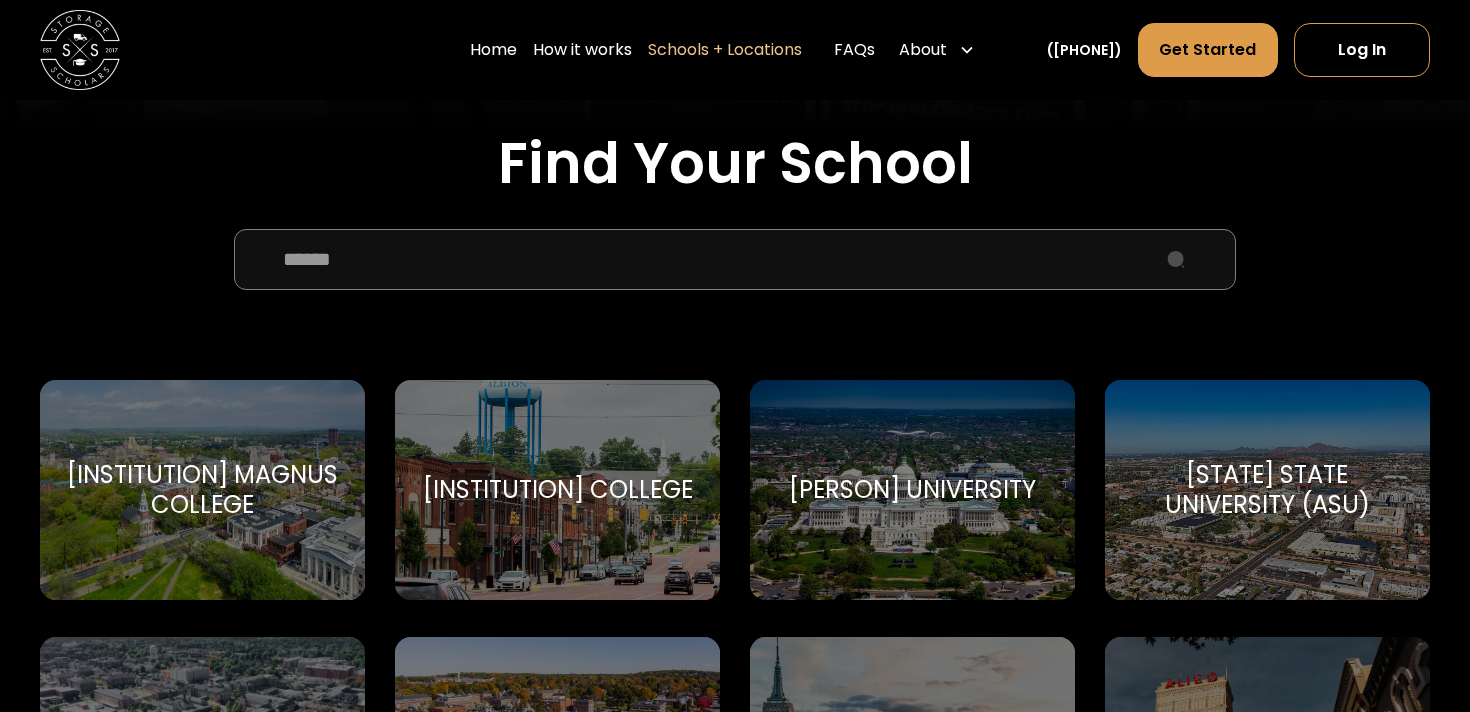 click at bounding box center (735, 259) 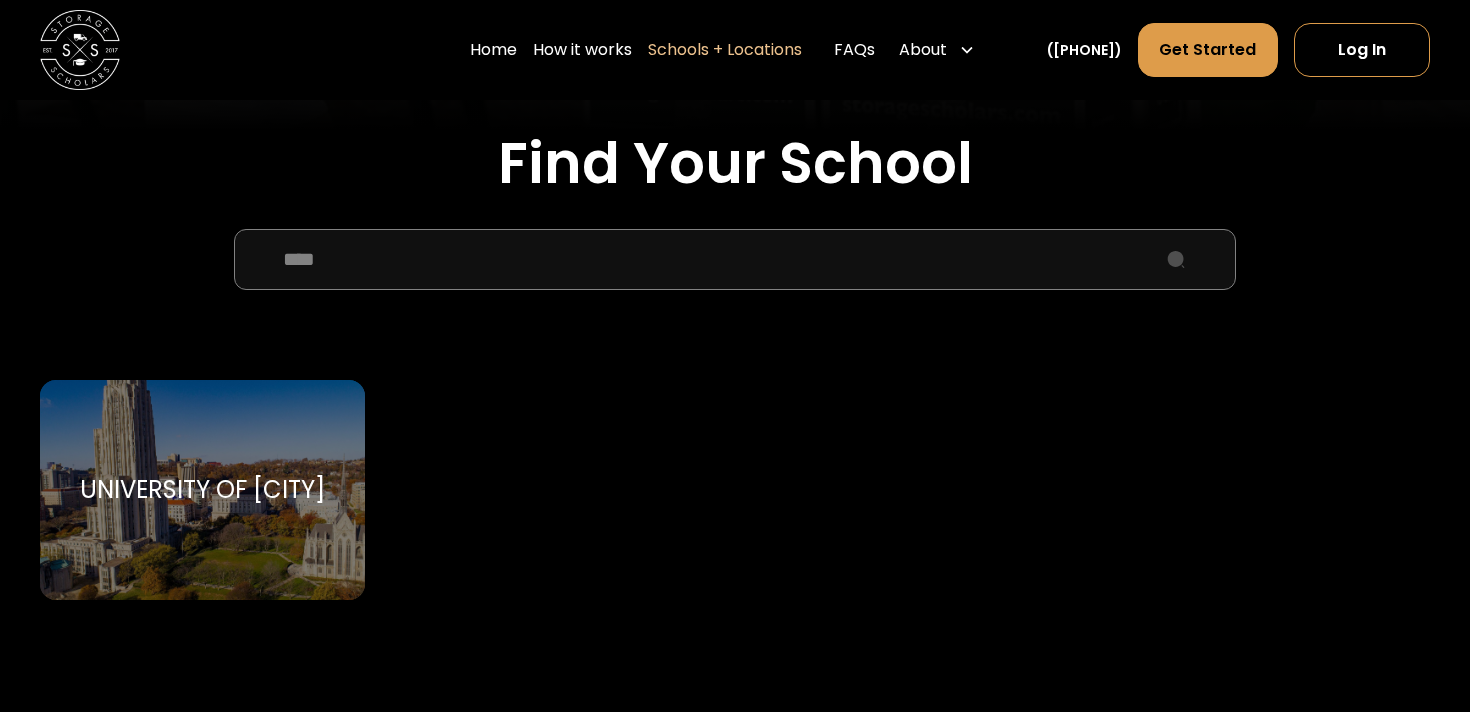 type on "****" 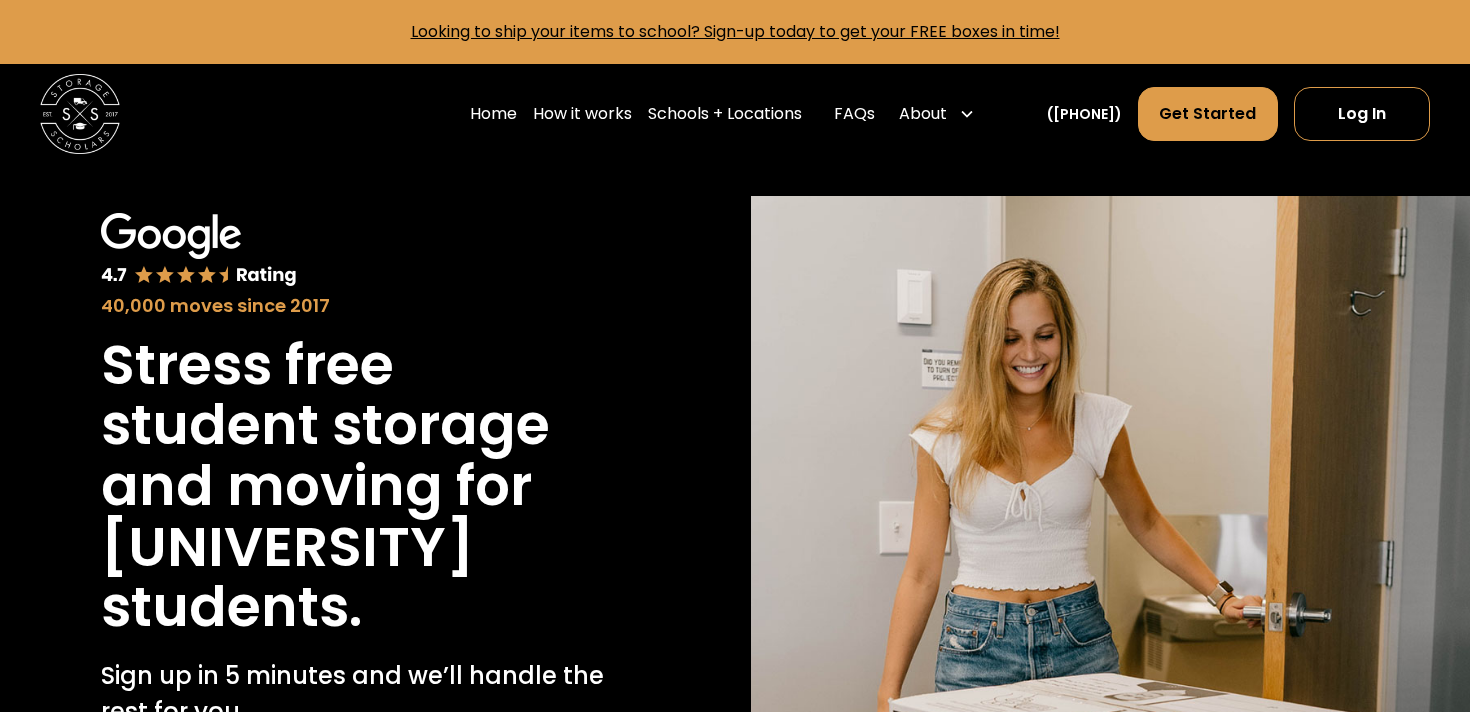 scroll, scrollTop: 0, scrollLeft: 0, axis: both 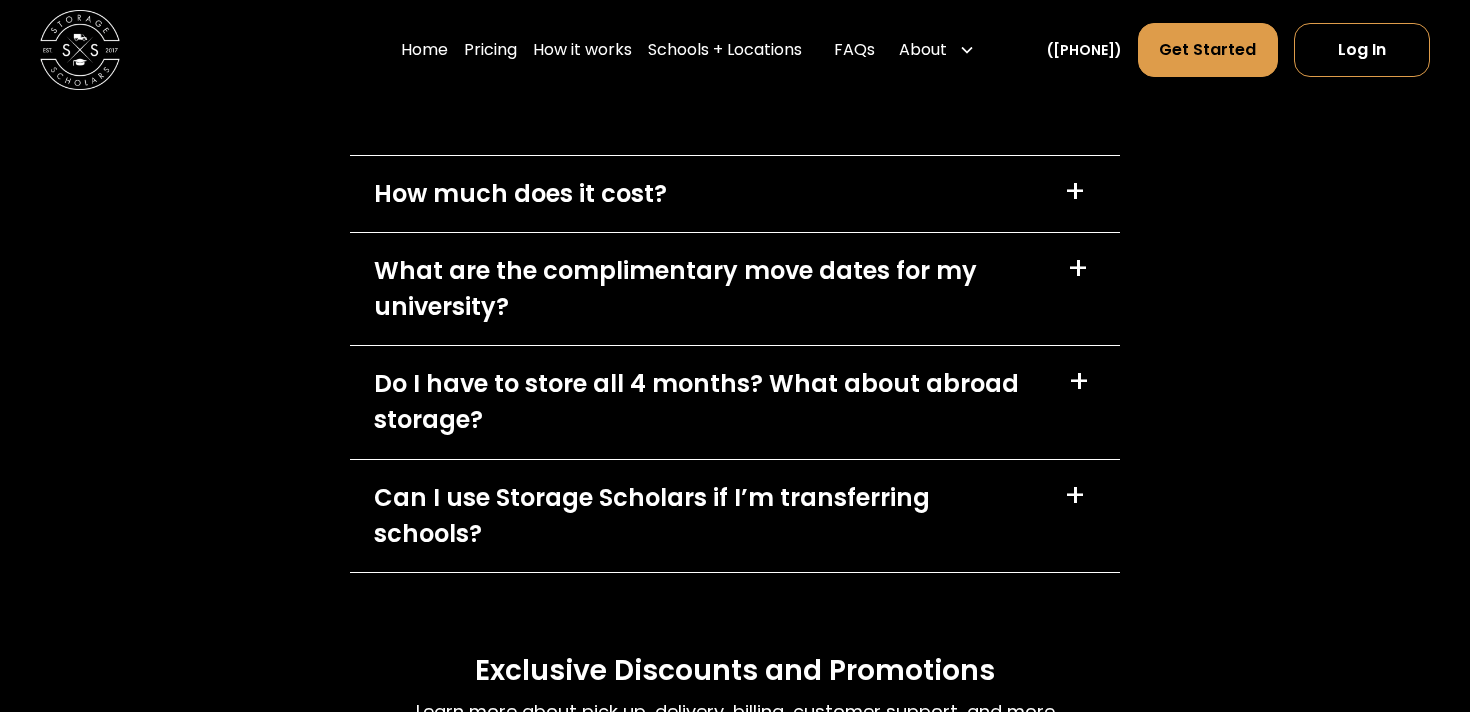 click on "How much does it cost?" at bounding box center (520, 194) 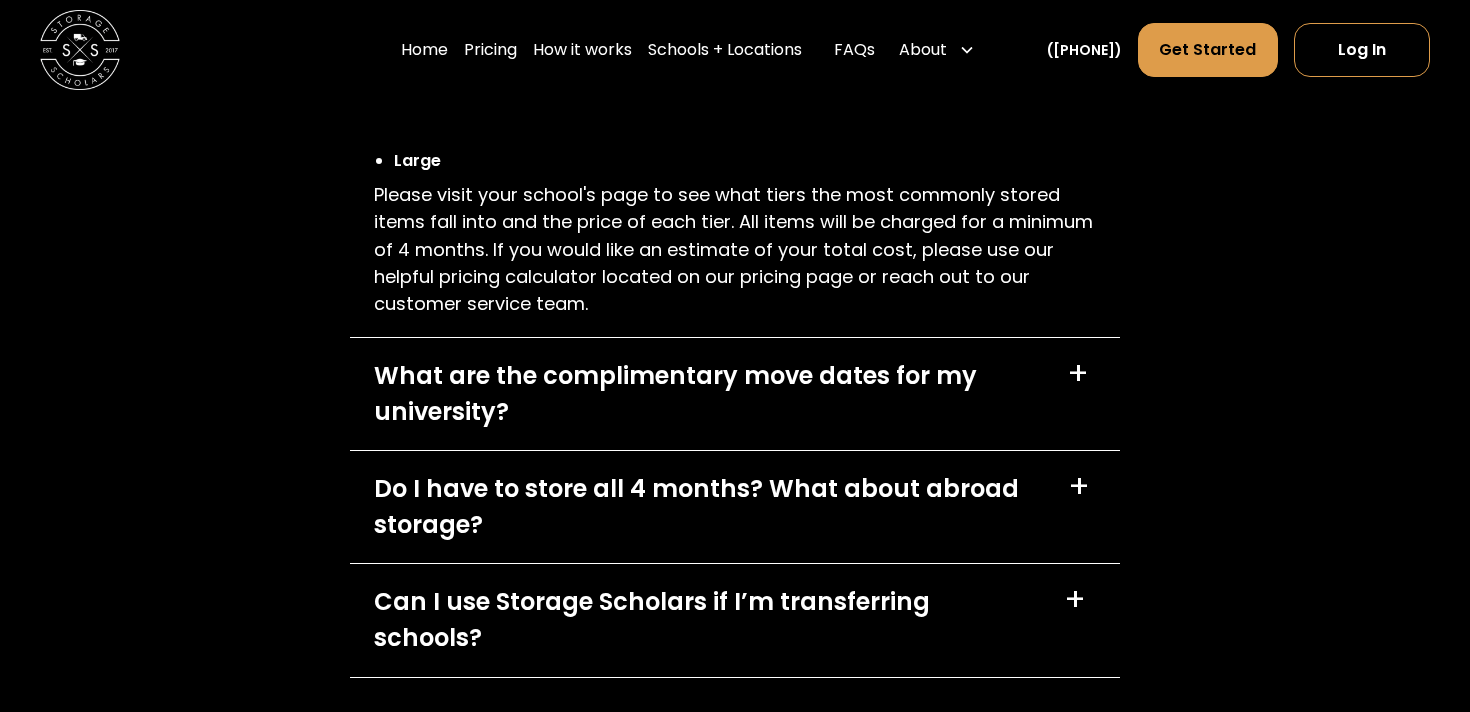 scroll, scrollTop: 7644, scrollLeft: 0, axis: vertical 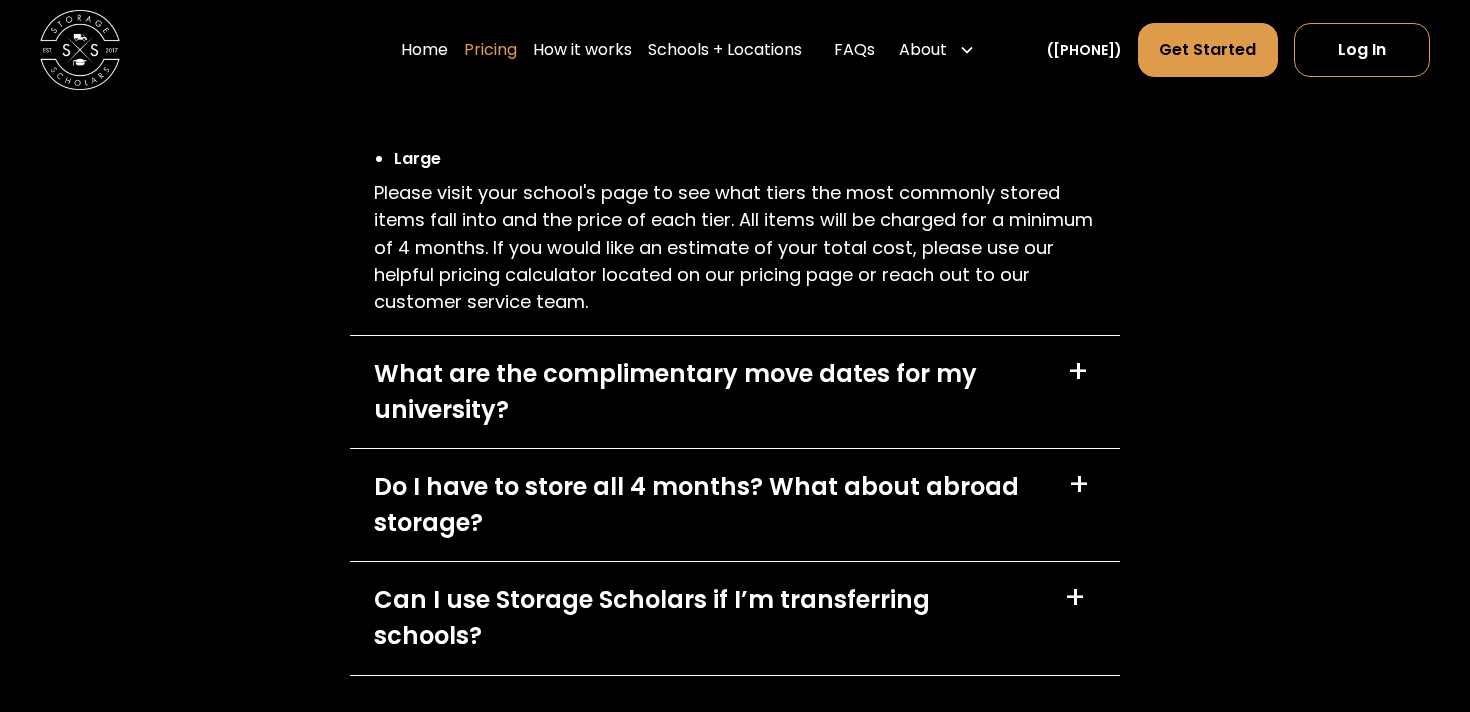 click on "Pricing" at bounding box center [490, 50] 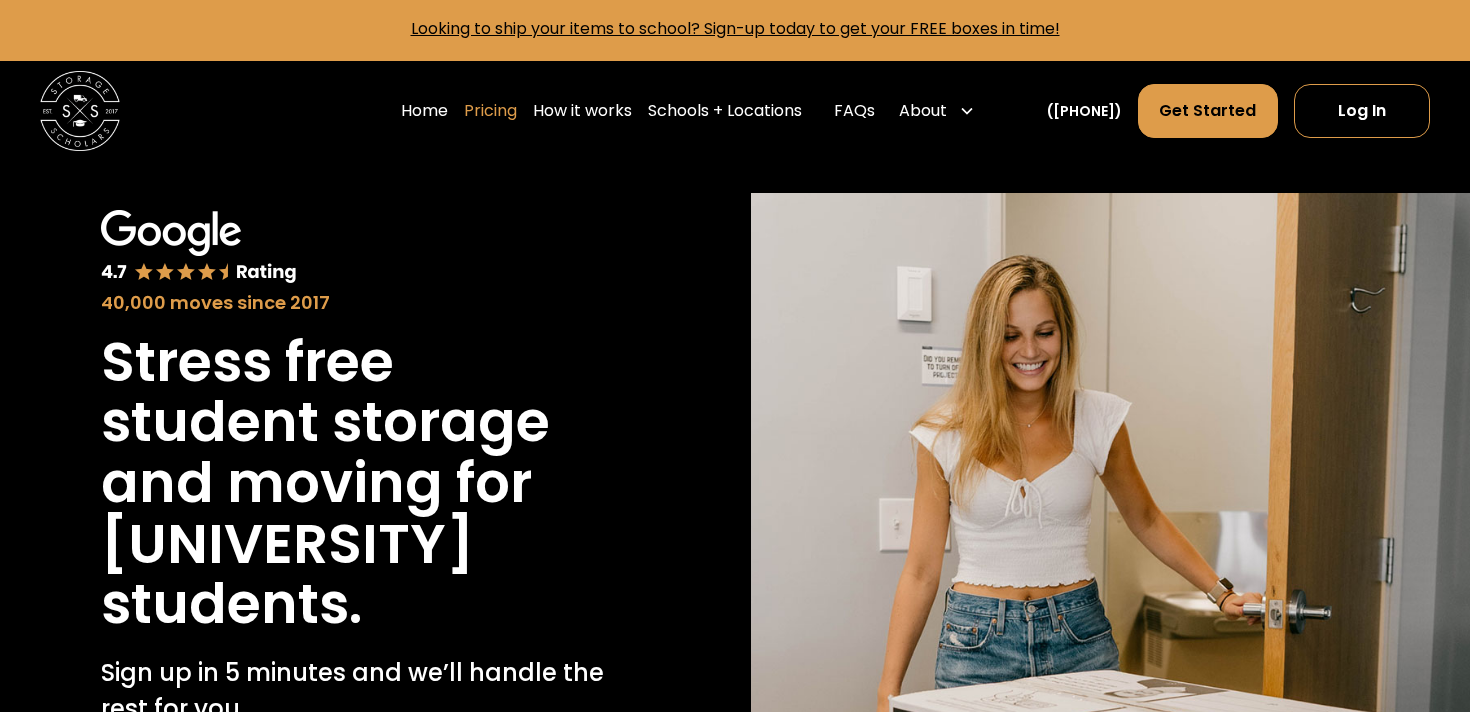 scroll, scrollTop: 0, scrollLeft: 0, axis: both 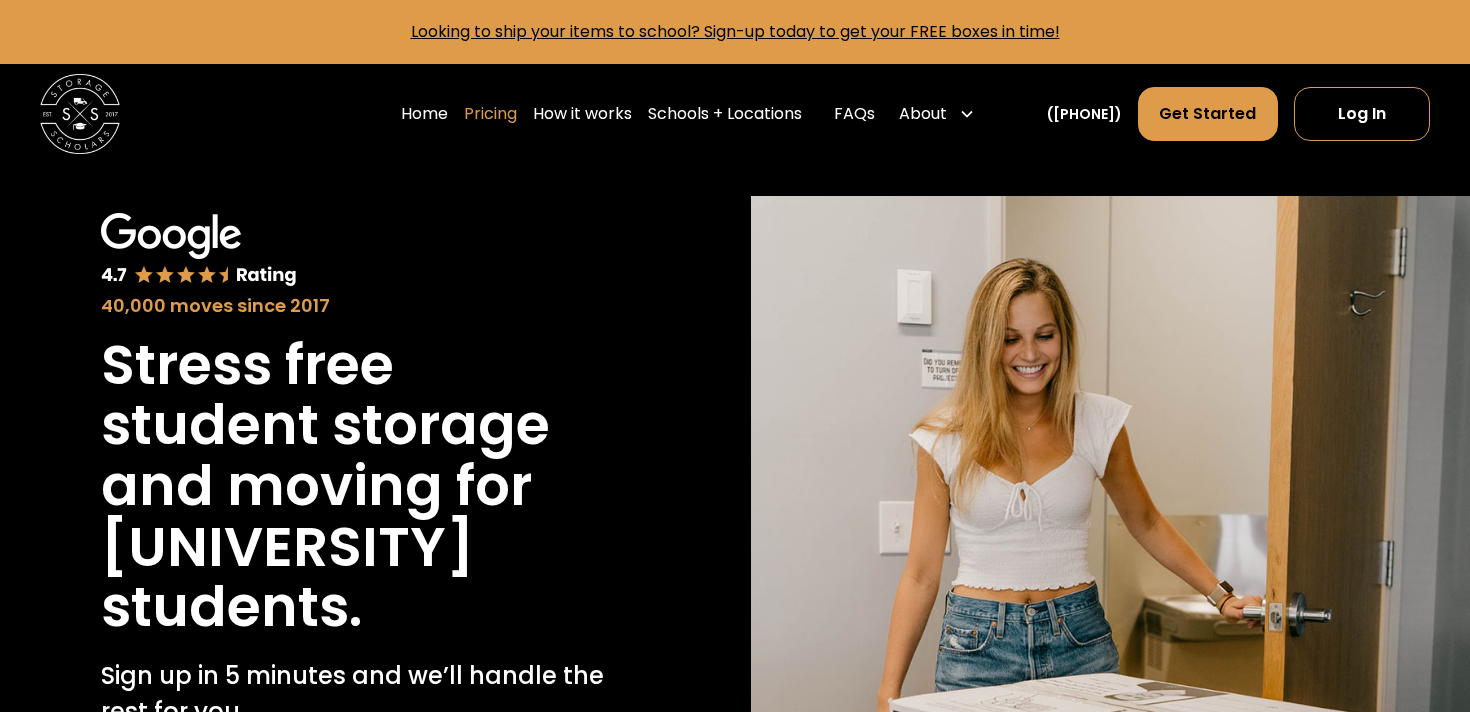 click on "Pricing" at bounding box center [490, 114] 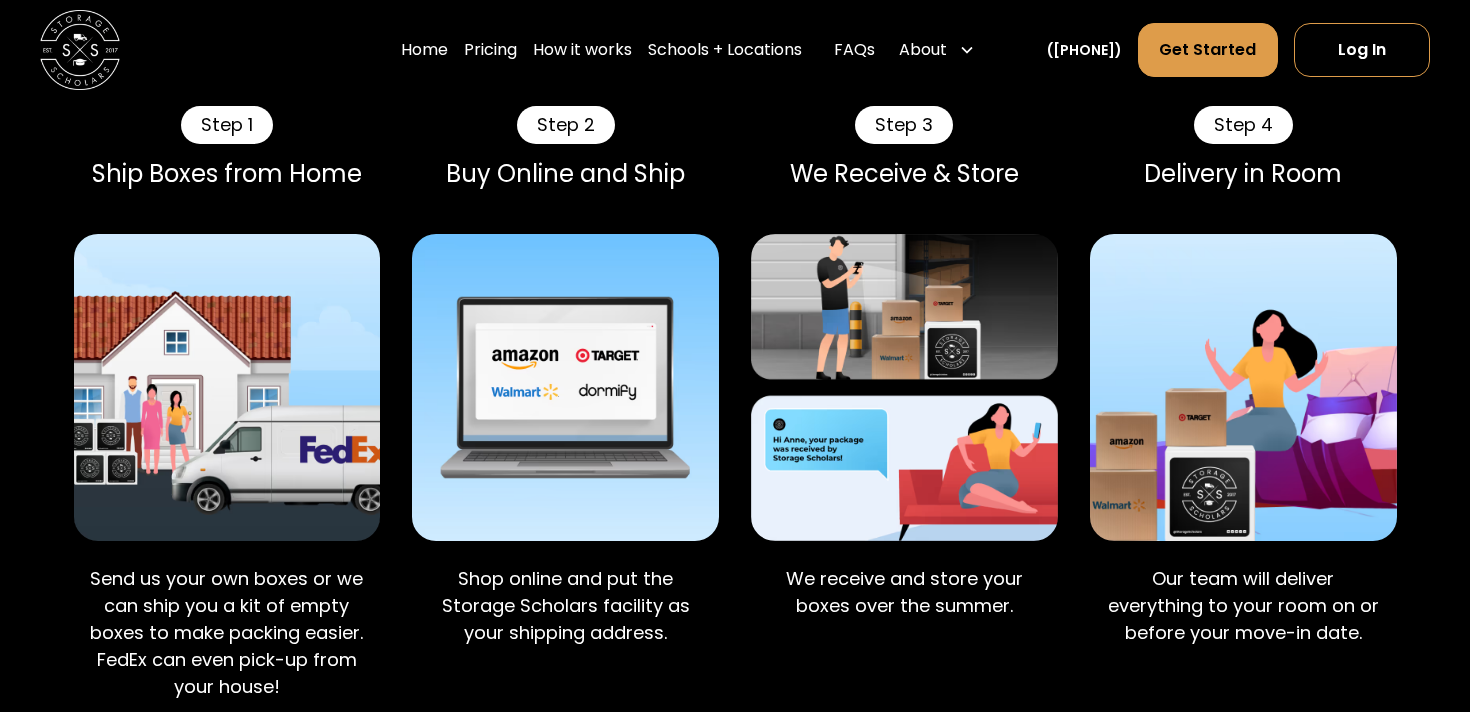 scroll, scrollTop: 1185, scrollLeft: 0, axis: vertical 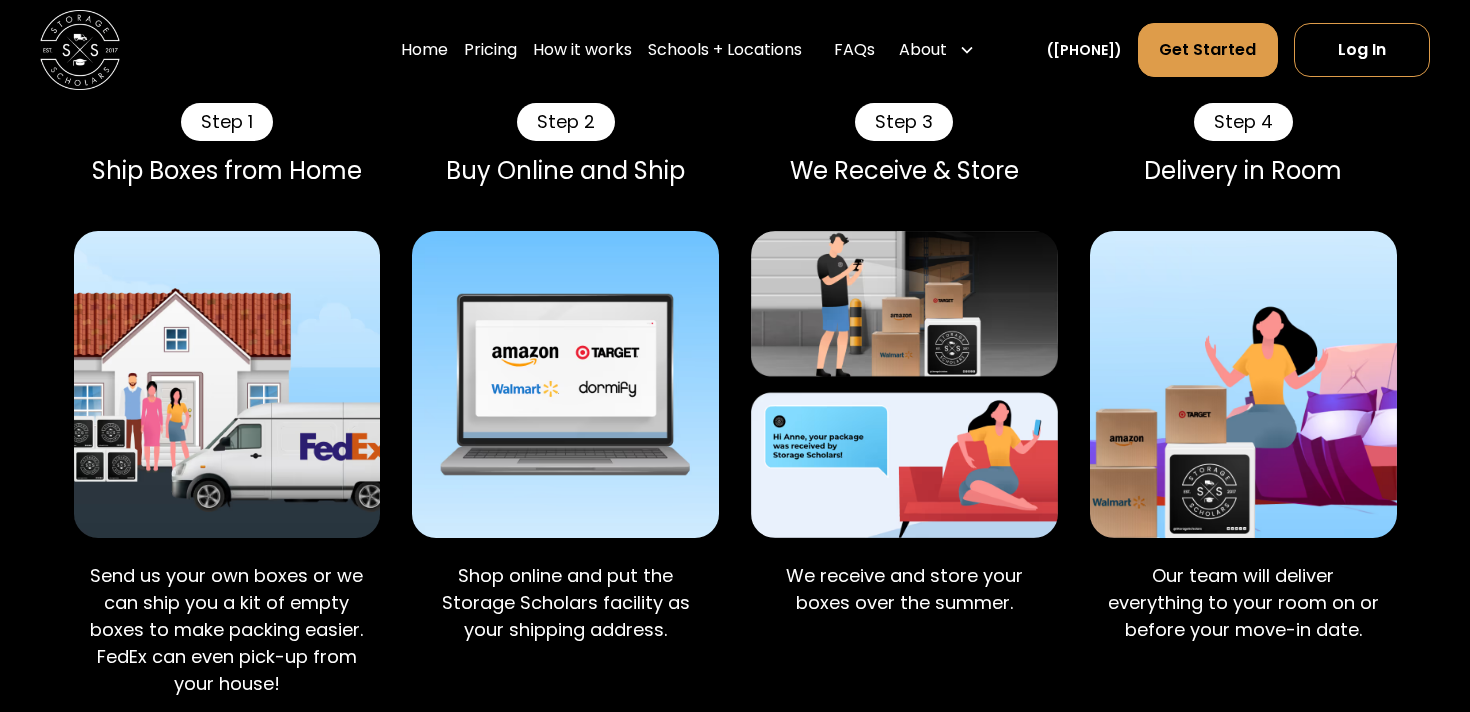 click on "Summer Storage" at bounding box center [912, 17] 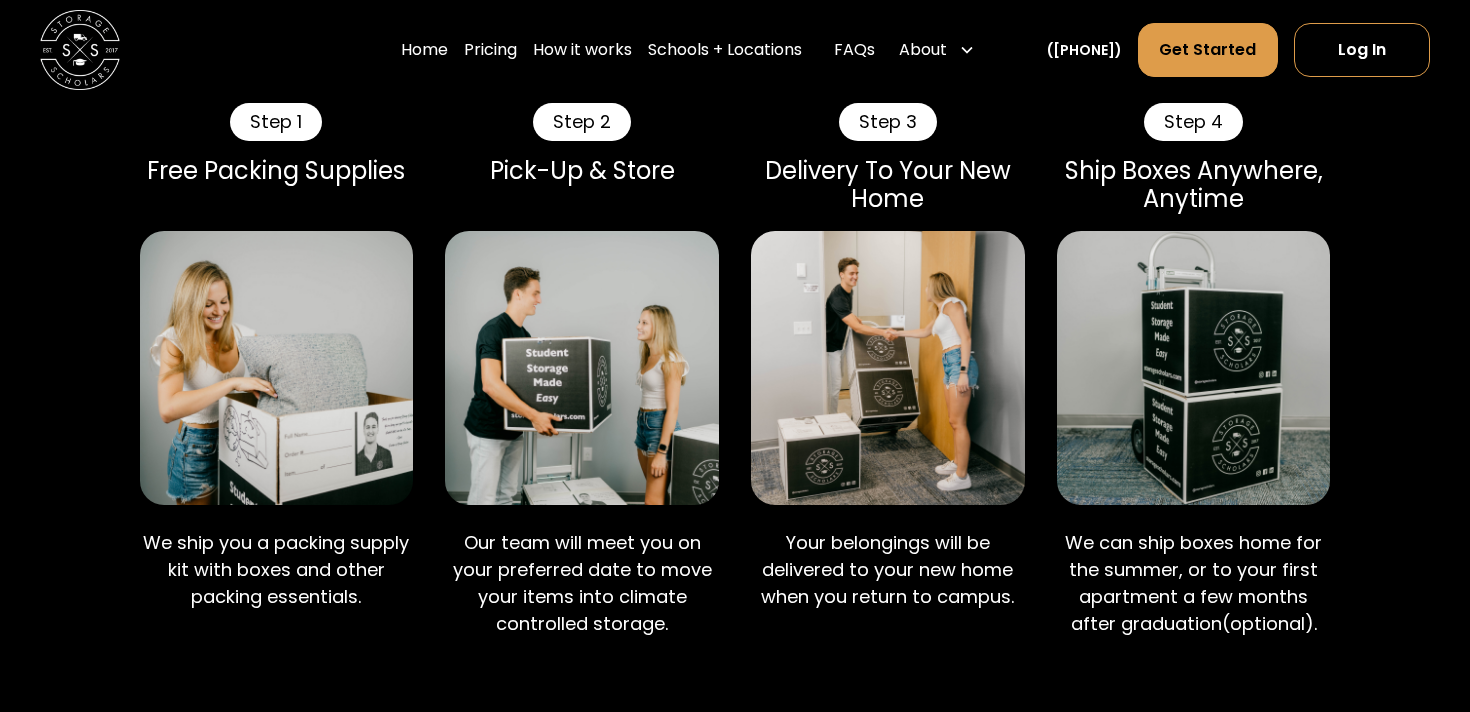 click on "Ship to School" at bounding box center [558, 17] 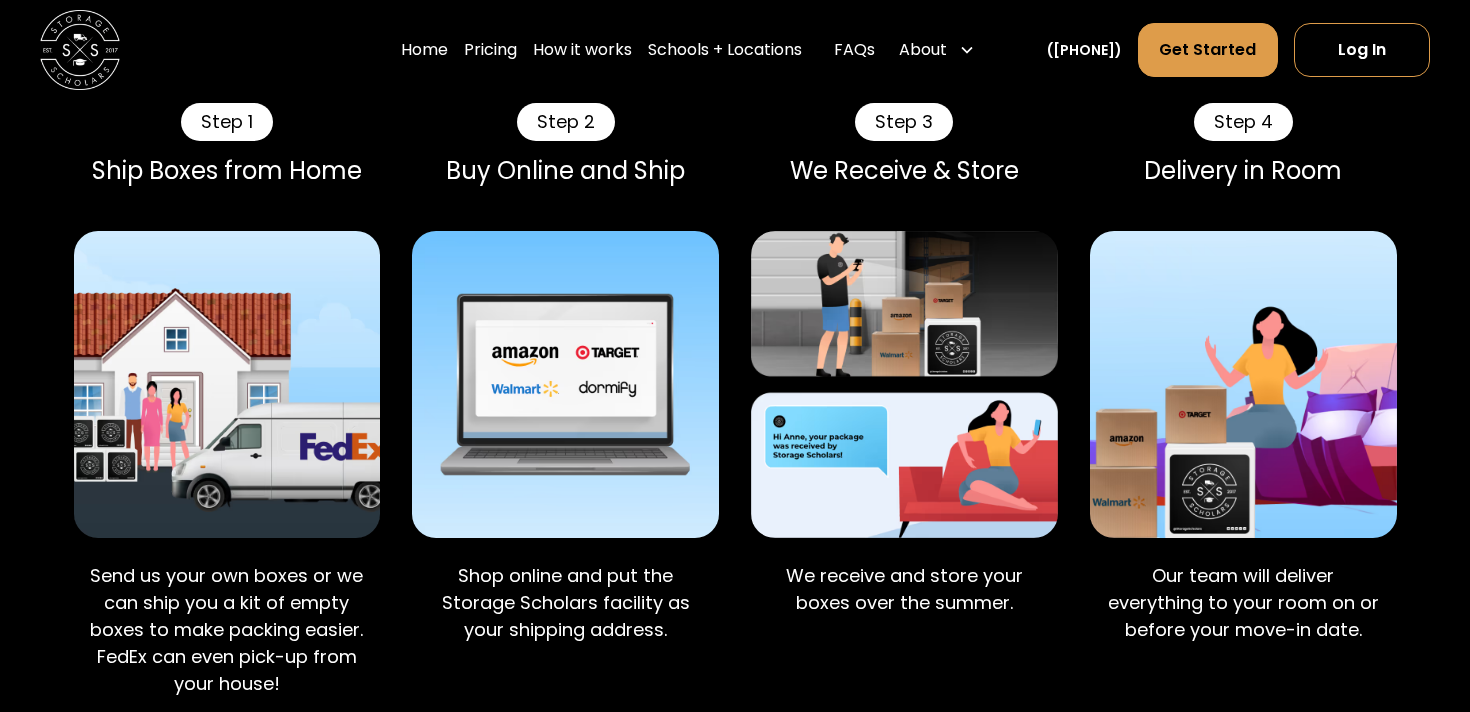 click on "Summer Storage" at bounding box center [912, 17] 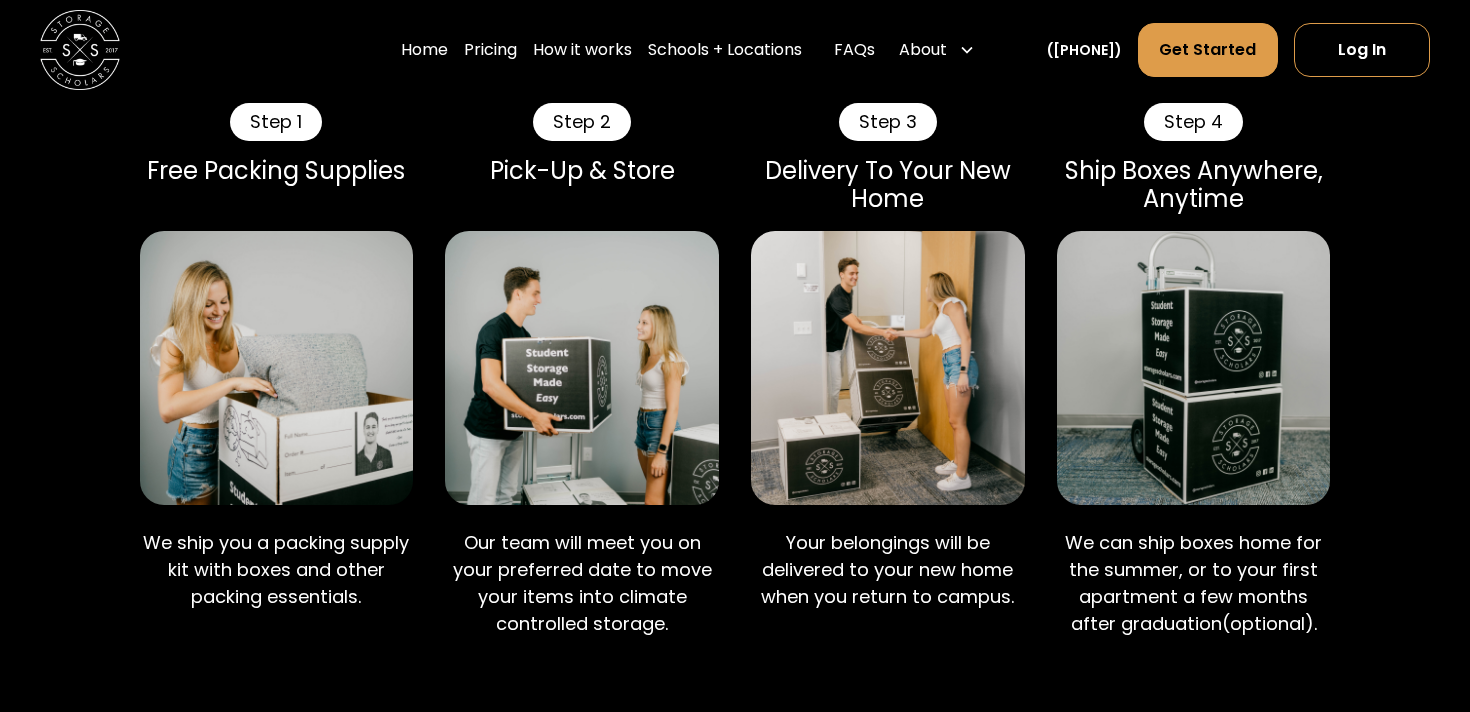 click on "Ship to School" at bounding box center [558, 17] 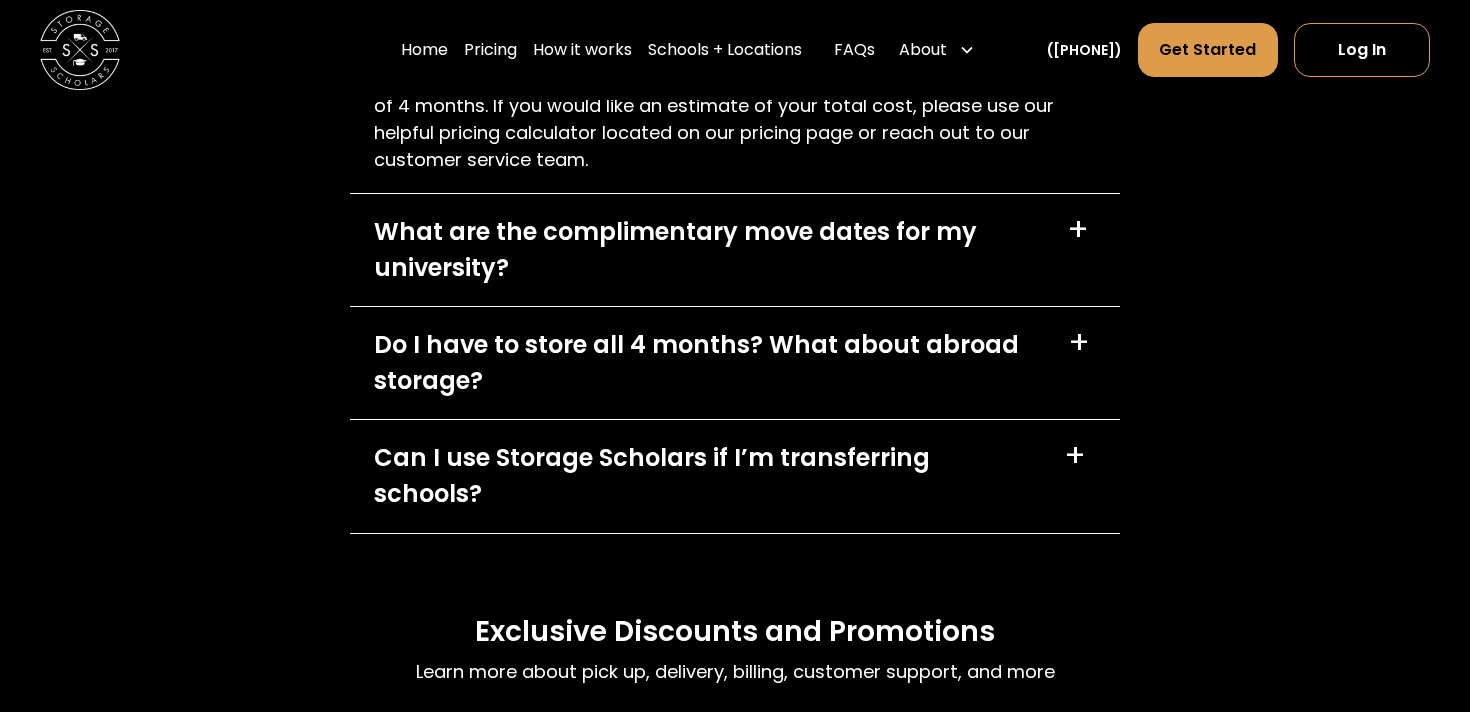 scroll, scrollTop: 7803, scrollLeft: 0, axis: vertical 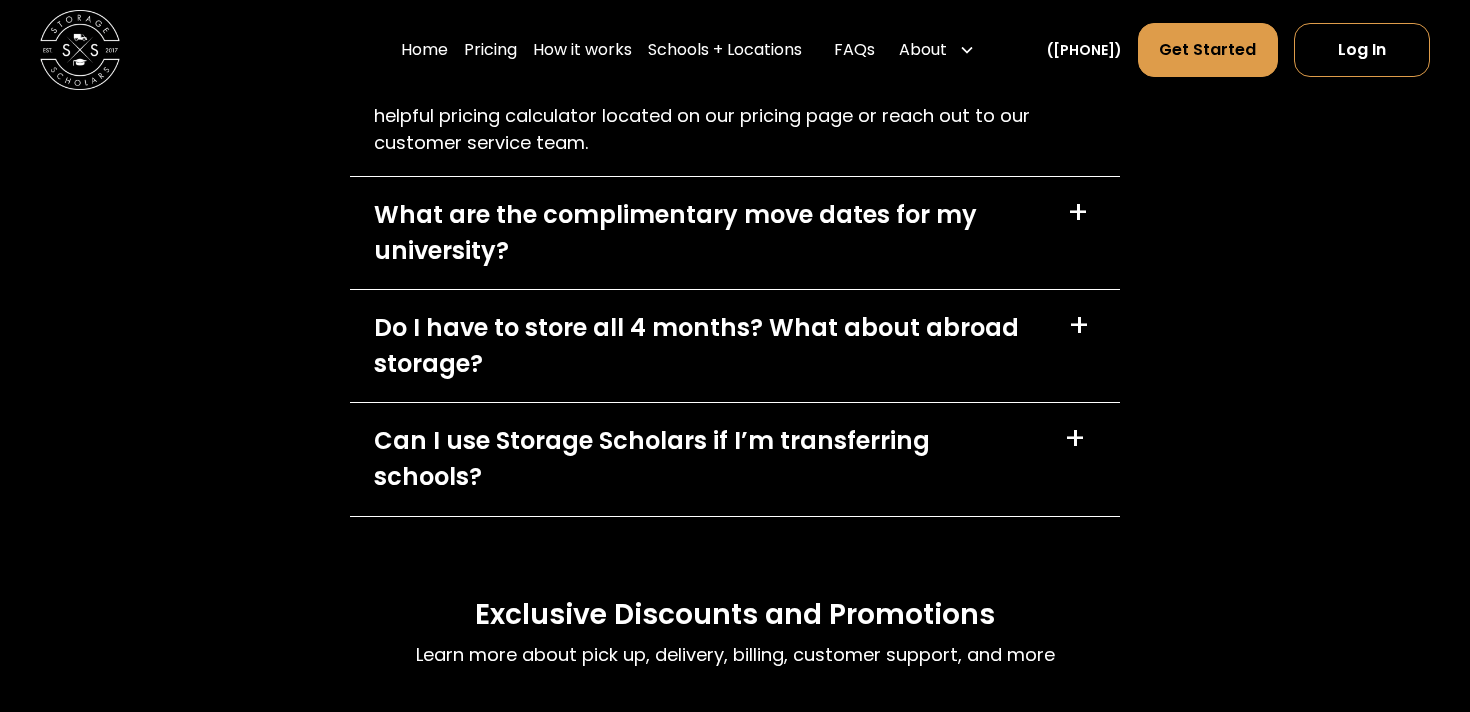 click on "Do I have to store all 4 months? What about abroad storage?" at bounding box center [709, 346] 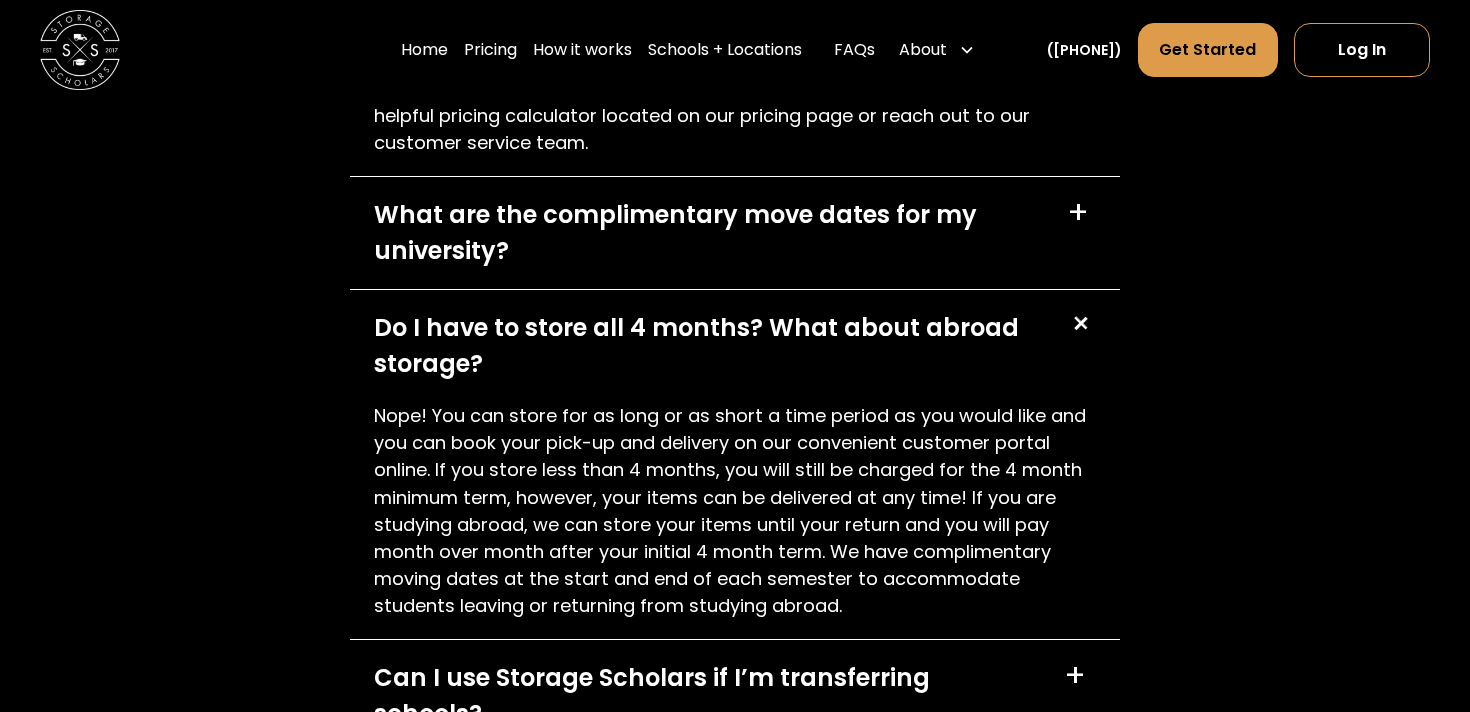 click on "Do I have to store all 4 months? What about abroad storage?" at bounding box center (709, 346) 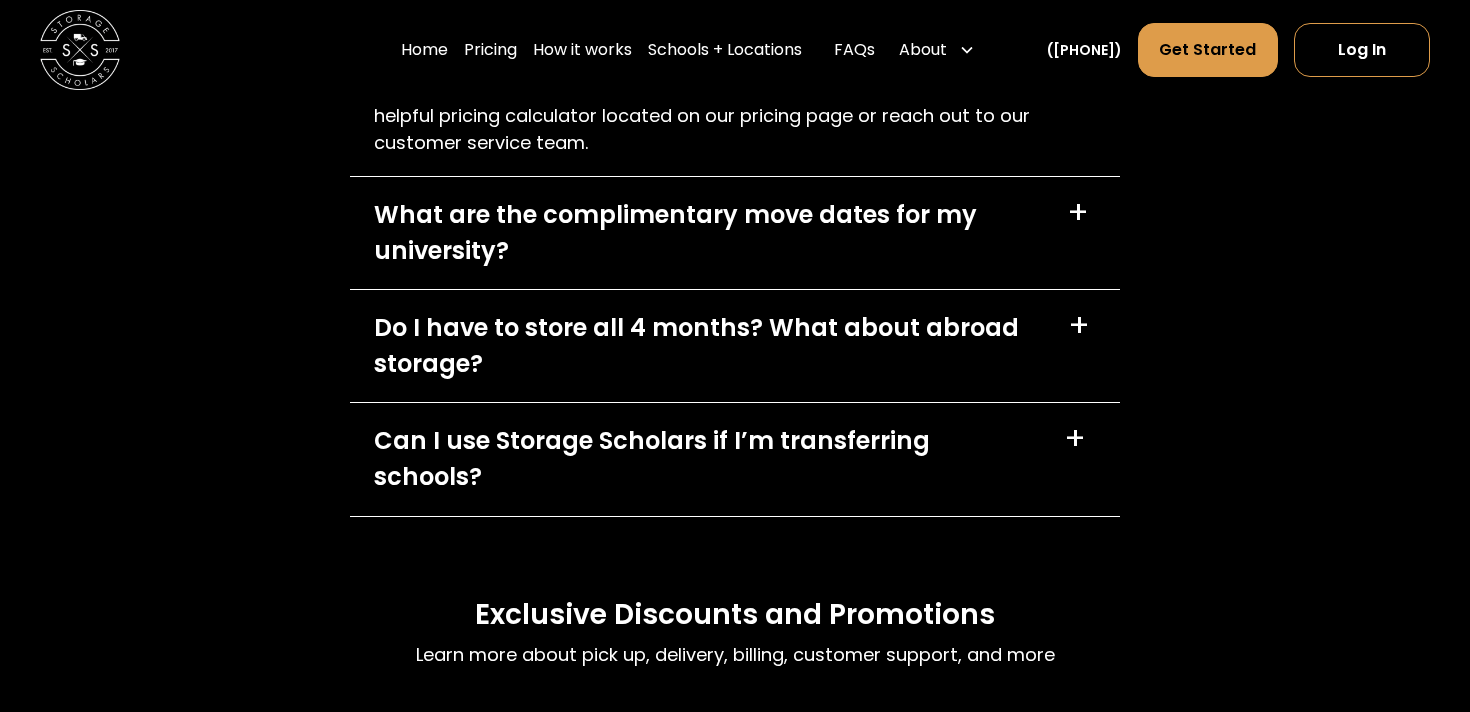 click on "What are the complimentary move dates for my university?" at bounding box center [708, 233] 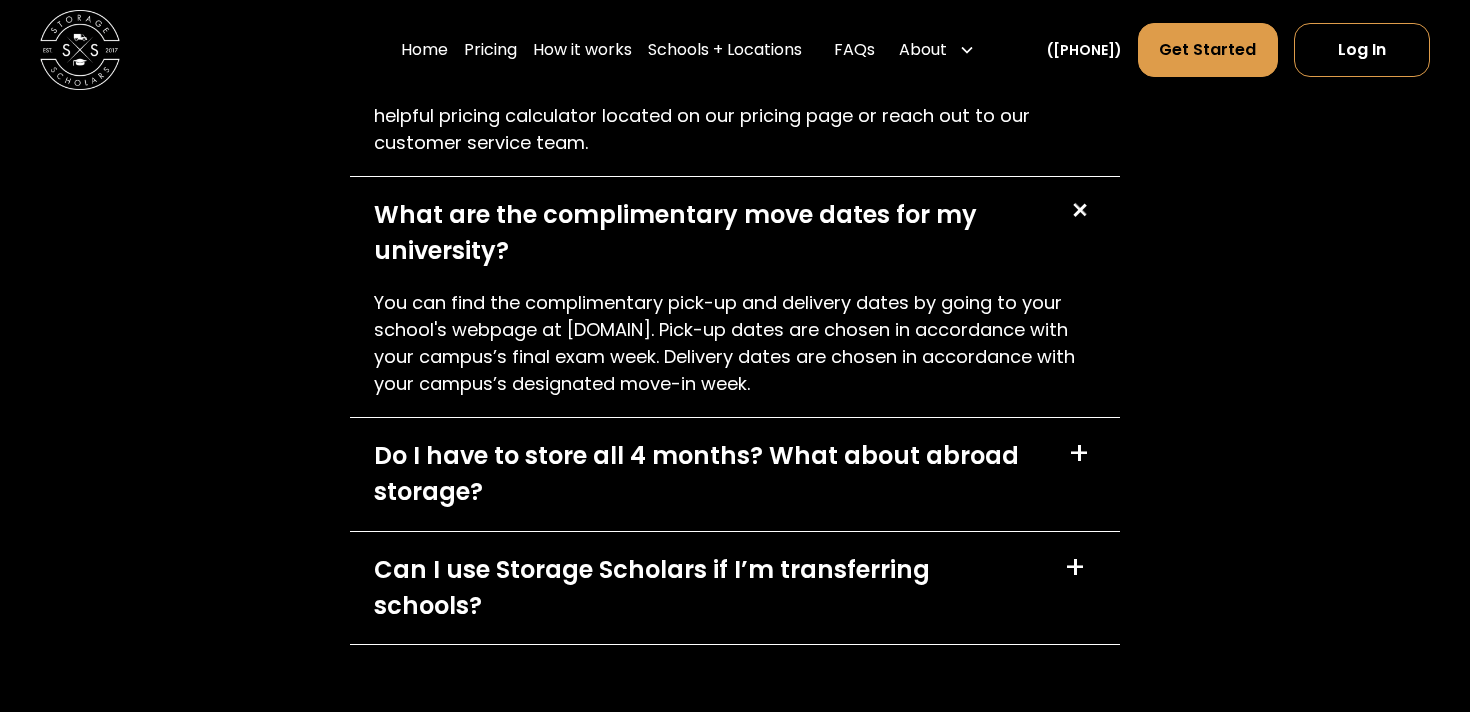 click on "What are the complimentary move dates for my university?" at bounding box center (708, 233) 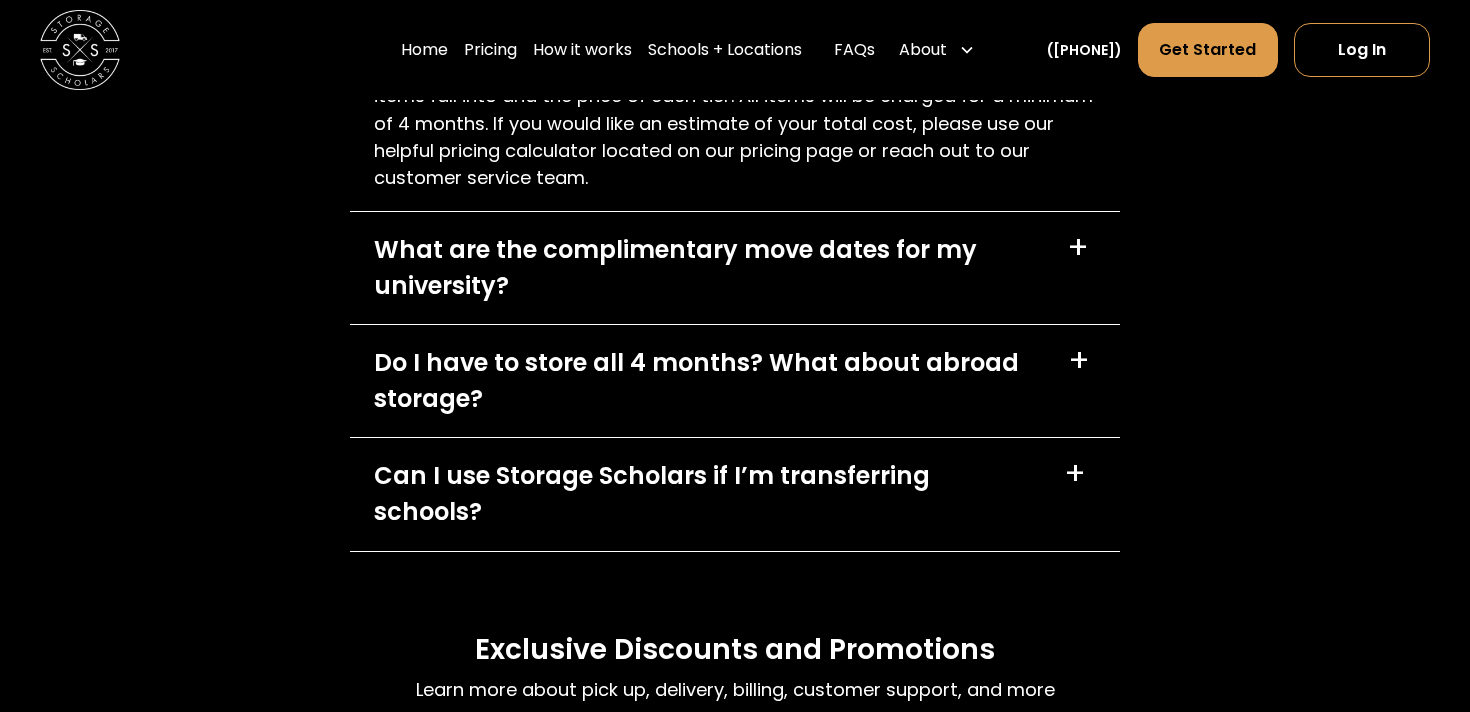 scroll, scrollTop: 7770, scrollLeft: 0, axis: vertical 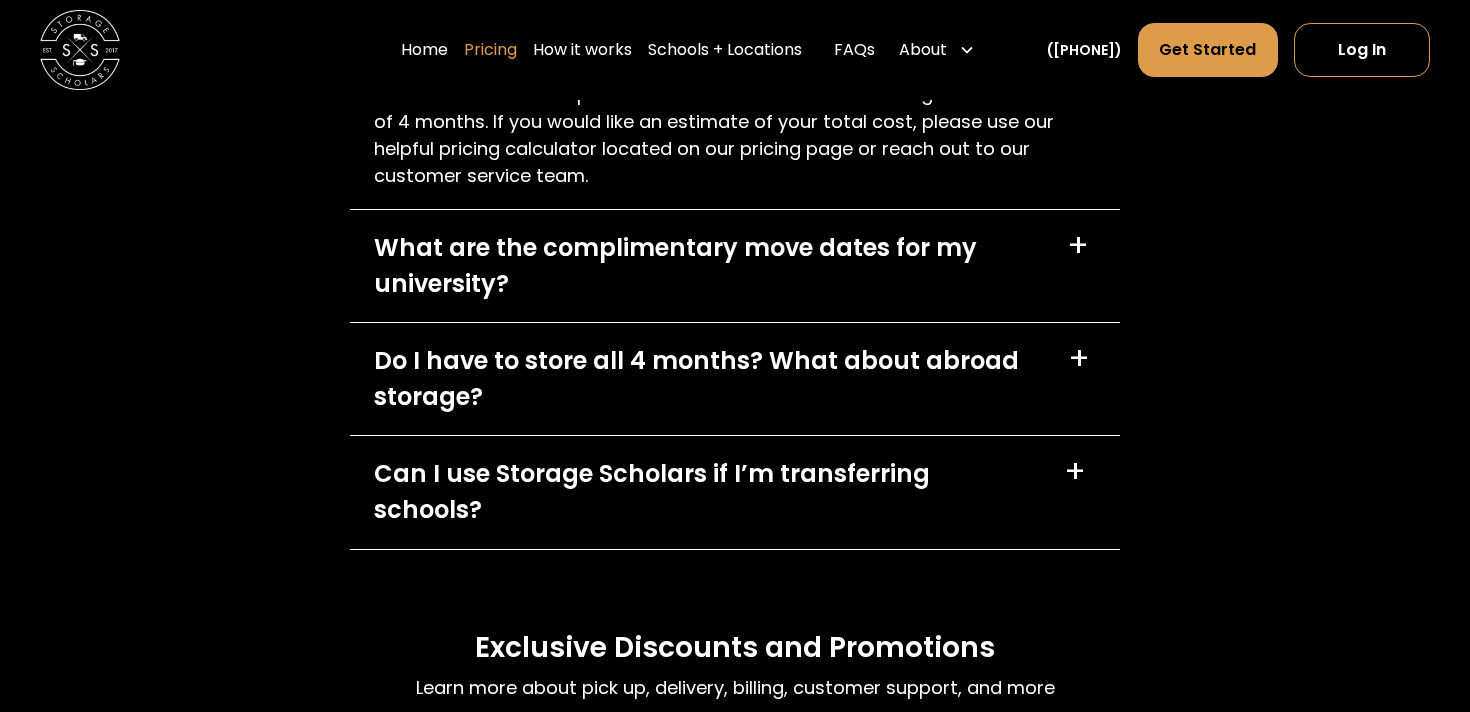 click on "Pricing" at bounding box center [490, 50] 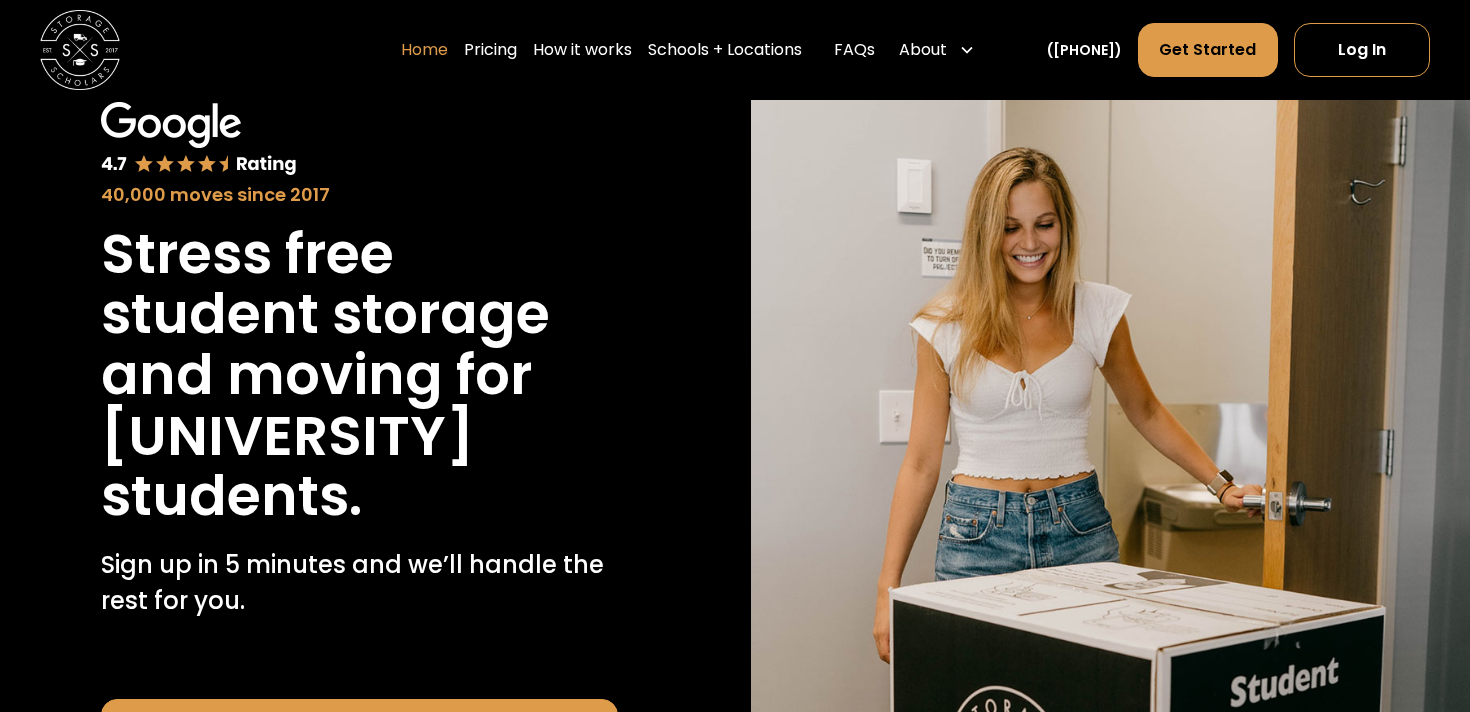 click on "Home" at bounding box center [424, 50] 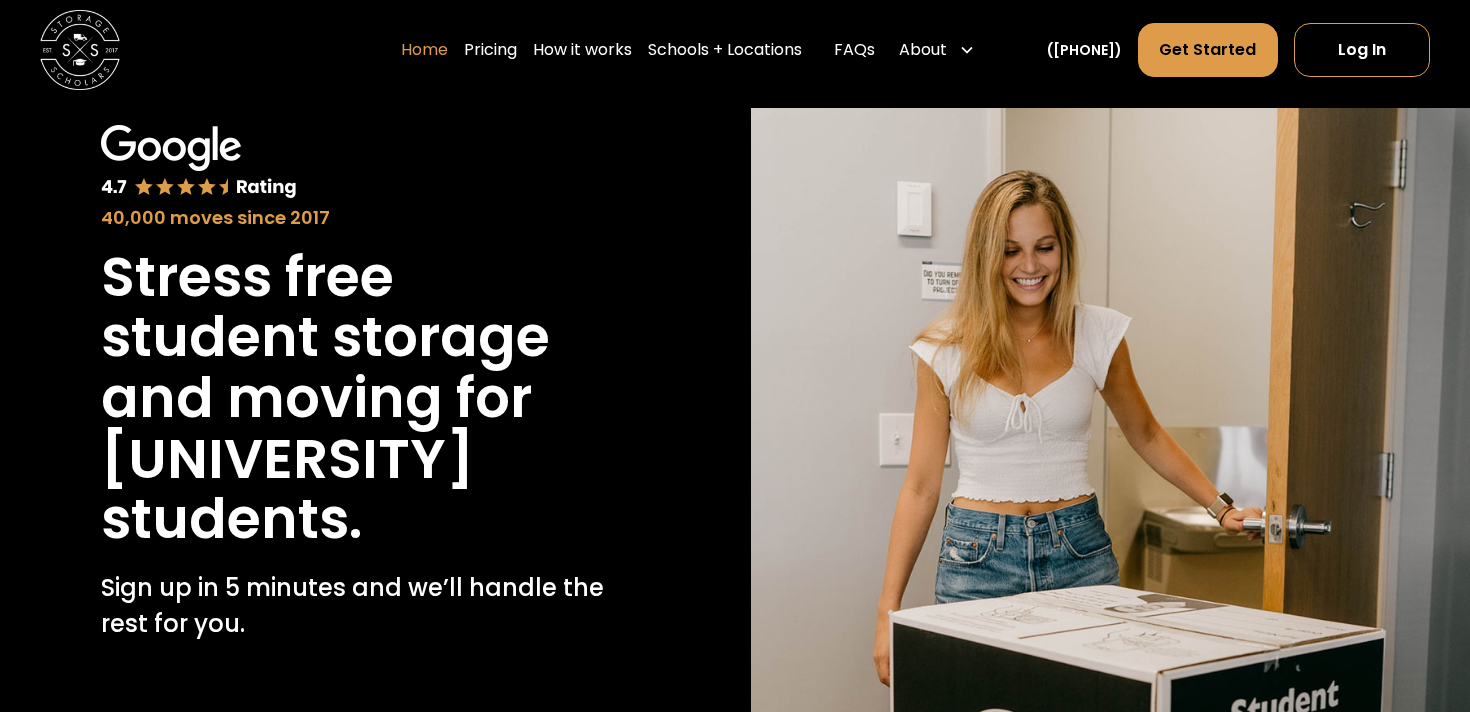 scroll, scrollTop: 27, scrollLeft: 0, axis: vertical 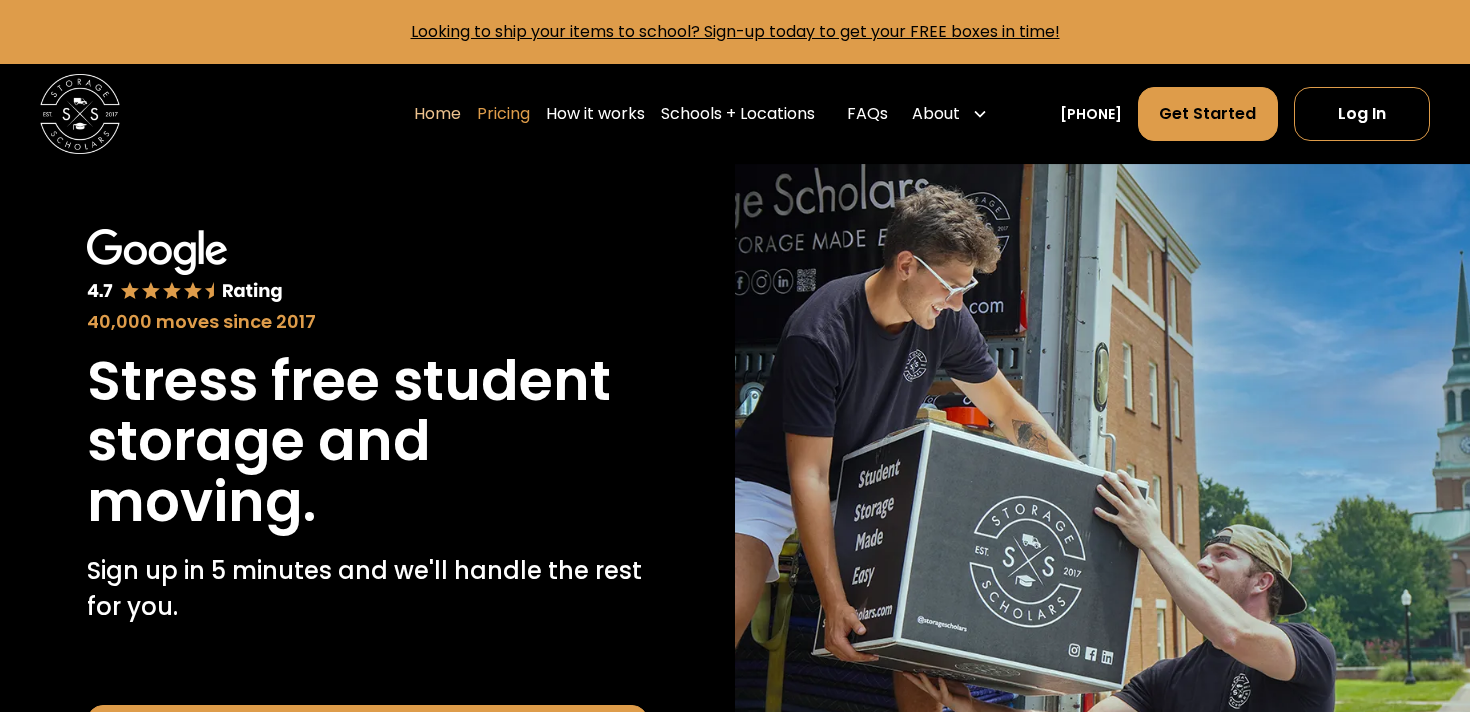 click on "Pricing" at bounding box center (503, 114) 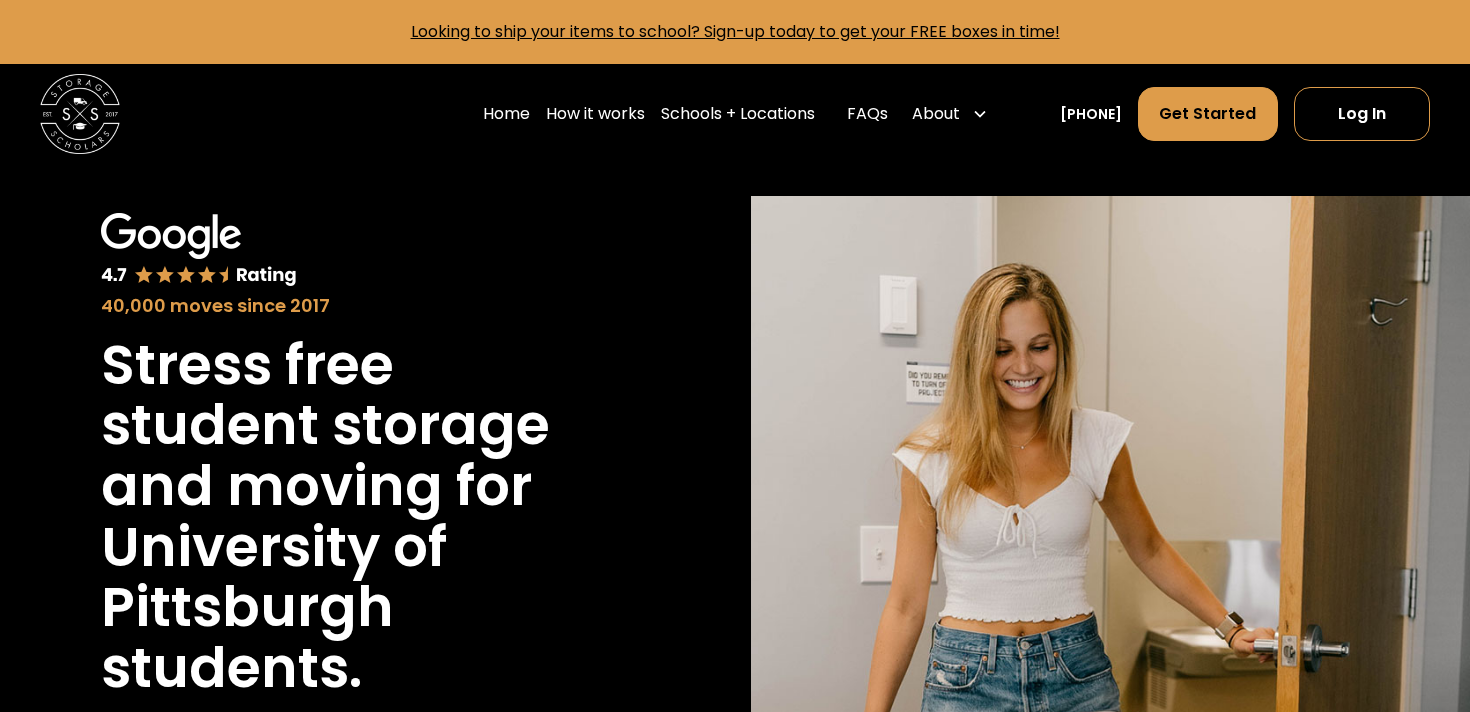 scroll, scrollTop: 0, scrollLeft: 0, axis: both 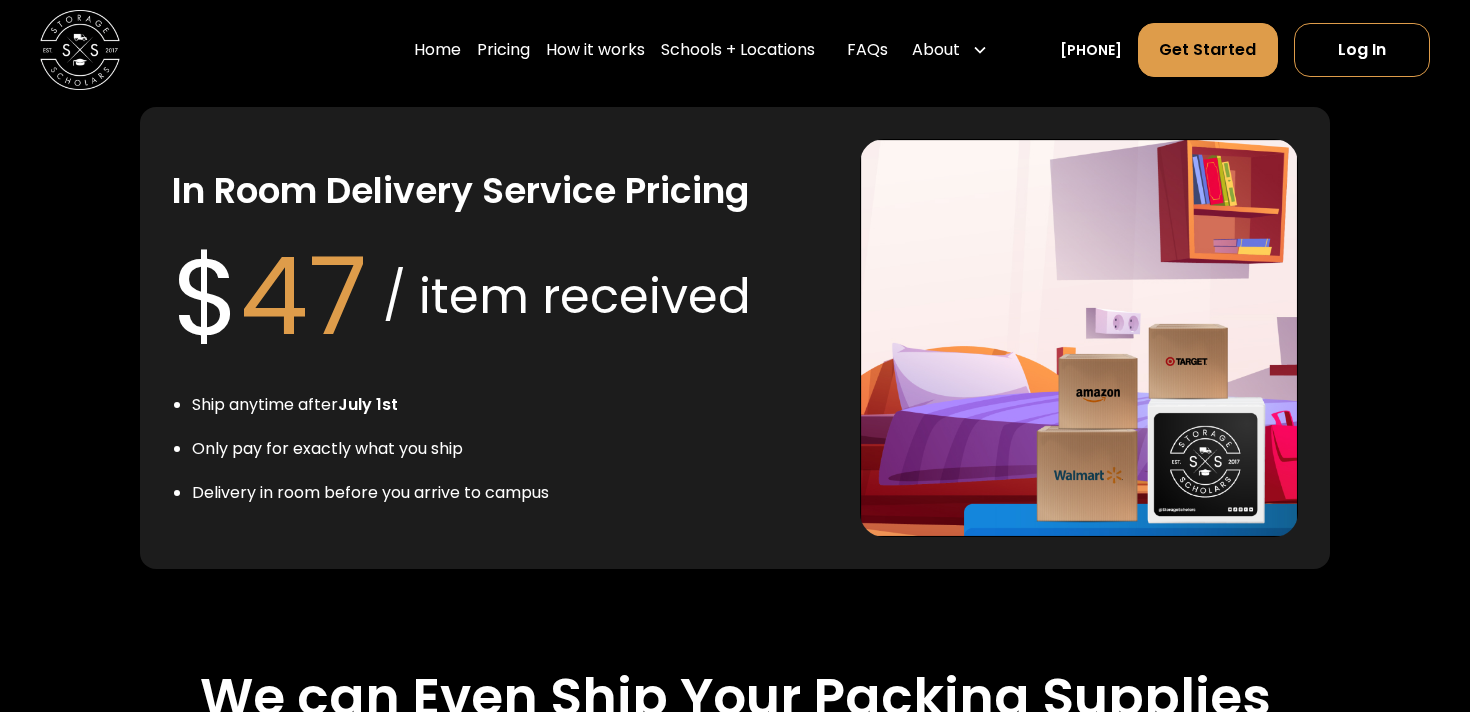 click at bounding box center (1079, 338) 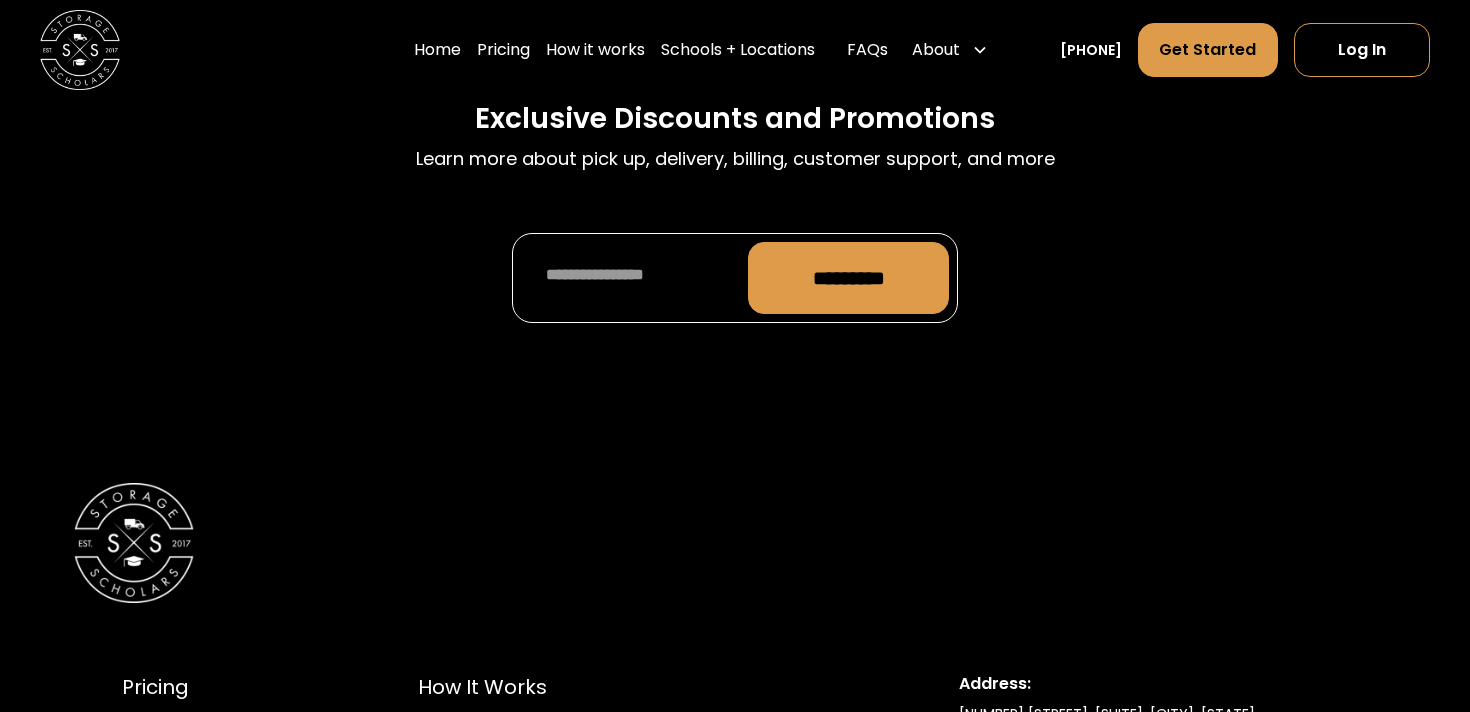 scroll, scrollTop: 8025, scrollLeft: 0, axis: vertical 